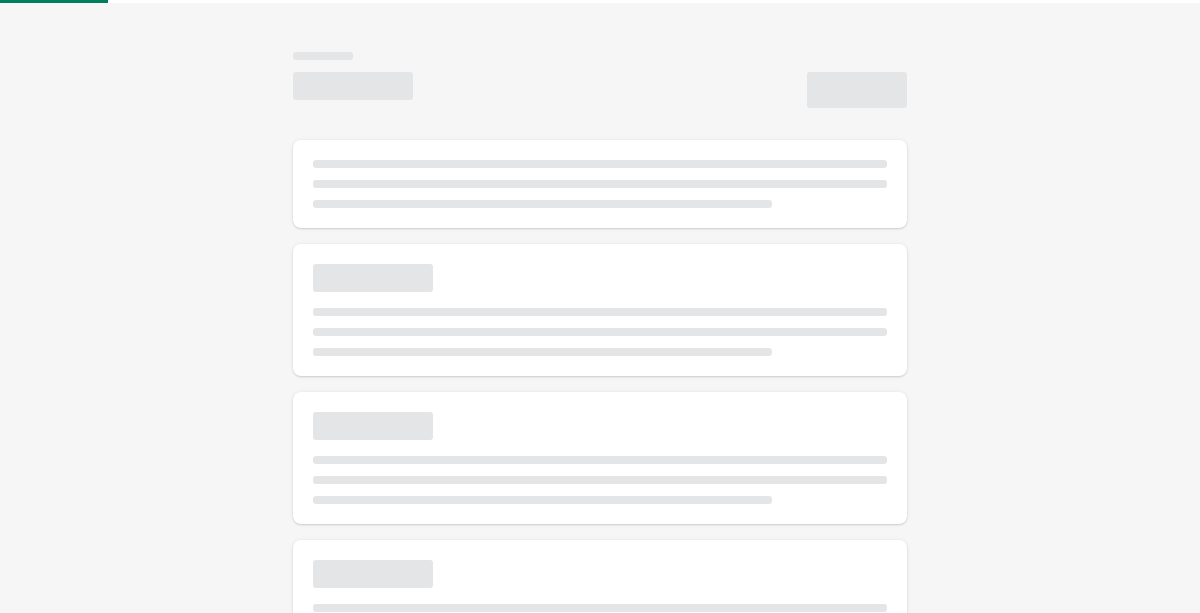 scroll, scrollTop: 0, scrollLeft: 0, axis: both 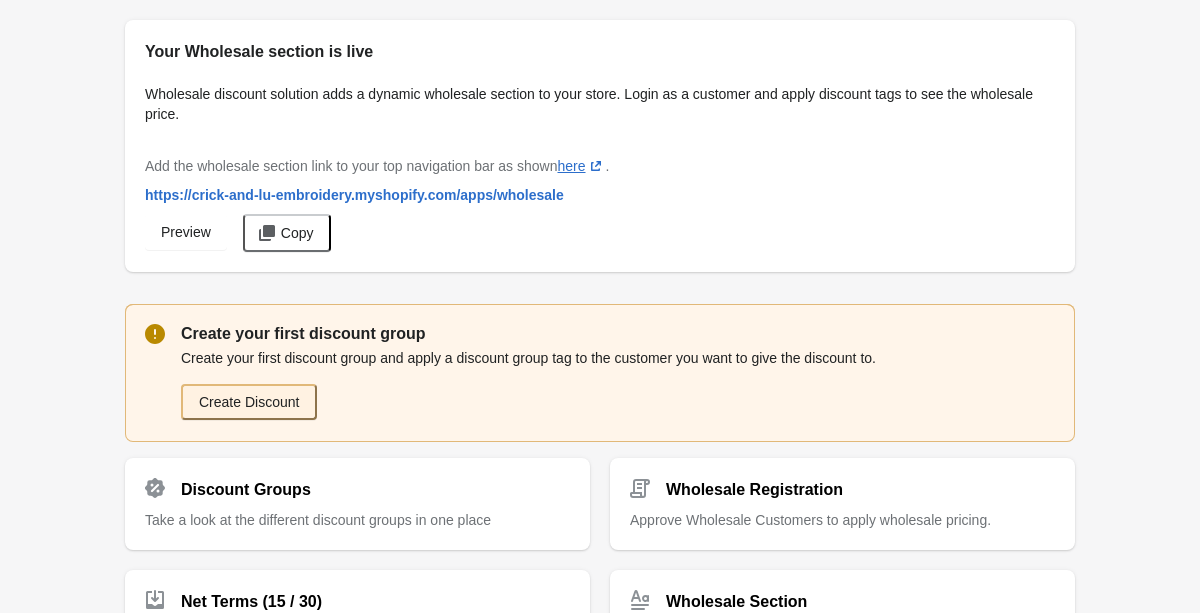 click on "Create Discount" at bounding box center [249, 402] 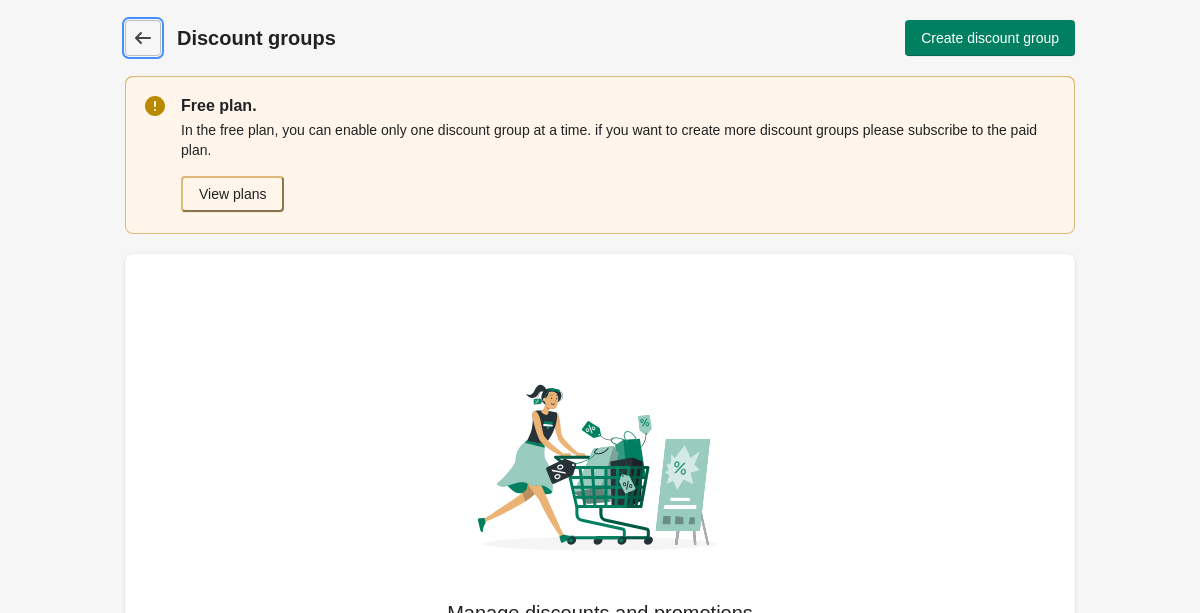 click at bounding box center (143, 38) 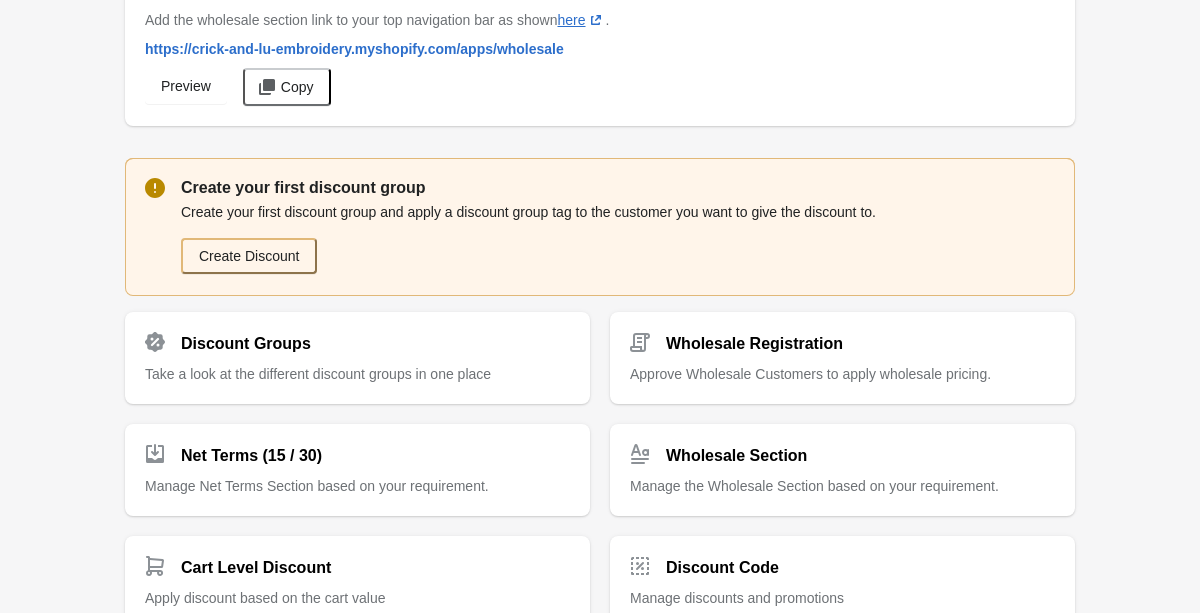 scroll, scrollTop: 189, scrollLeft: 0, axis: vertical 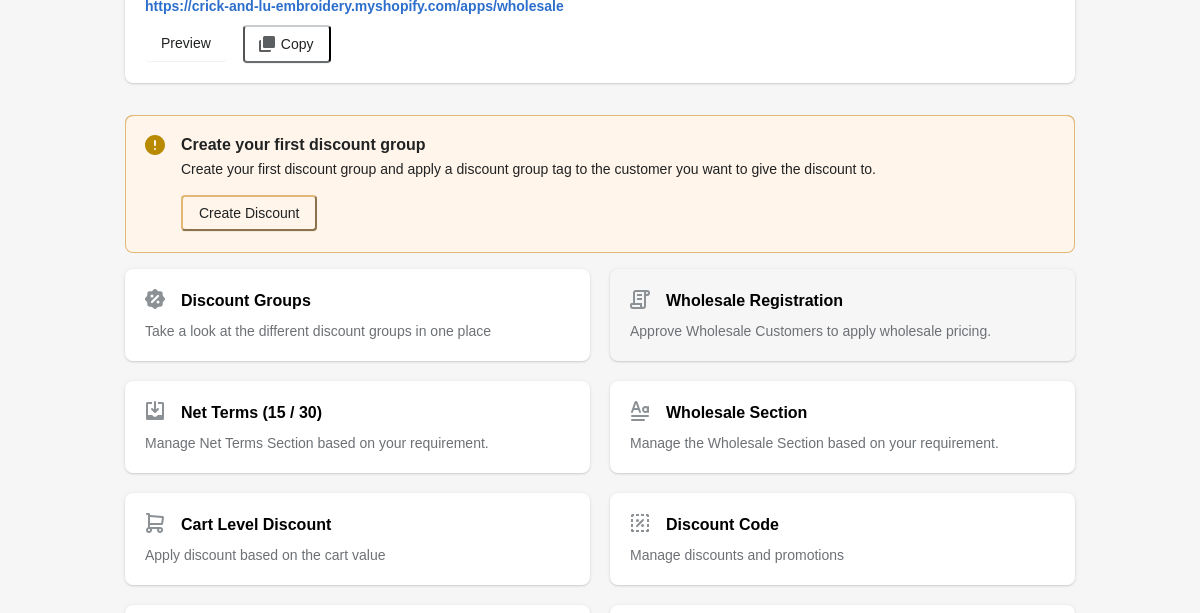 click on "Approve Wholesale Customers to apply wholesale pricing." at bounding box center [318, 331] 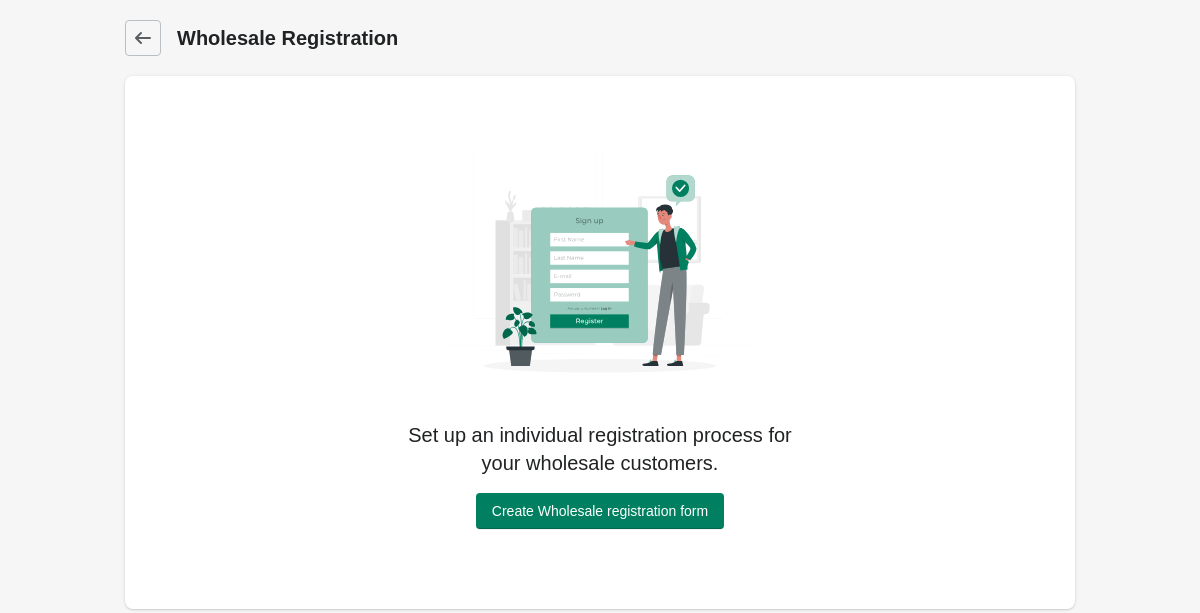 scroll, scrollTop: 54, scrollLeft: 0, axis: vertical 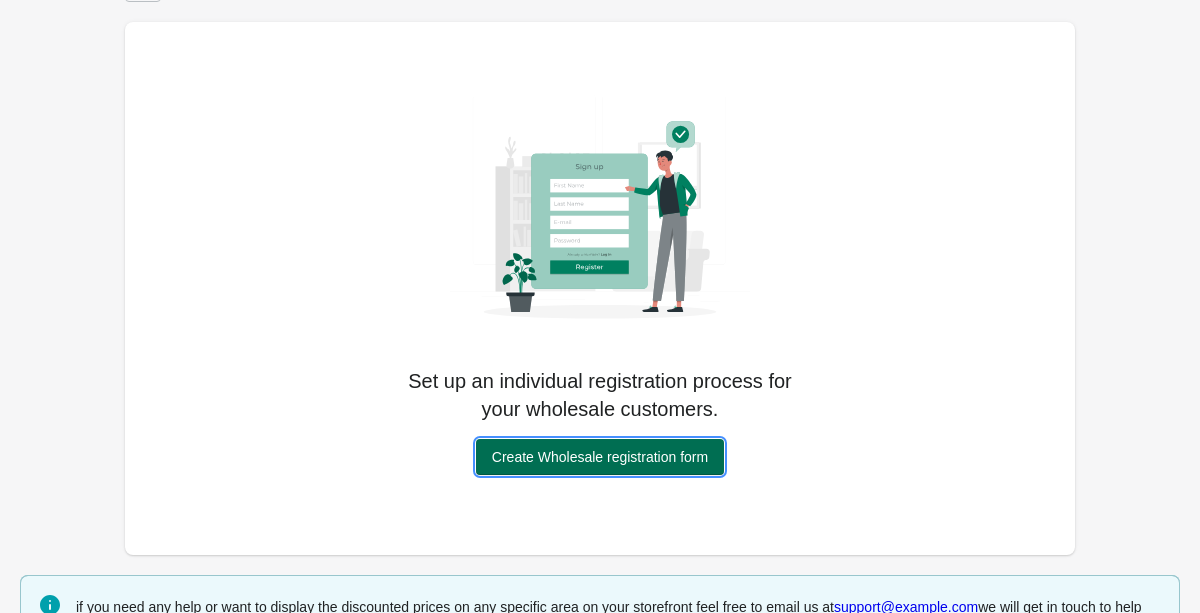 click on "Create Wholesale registration form" at bounding box center [600, 457] 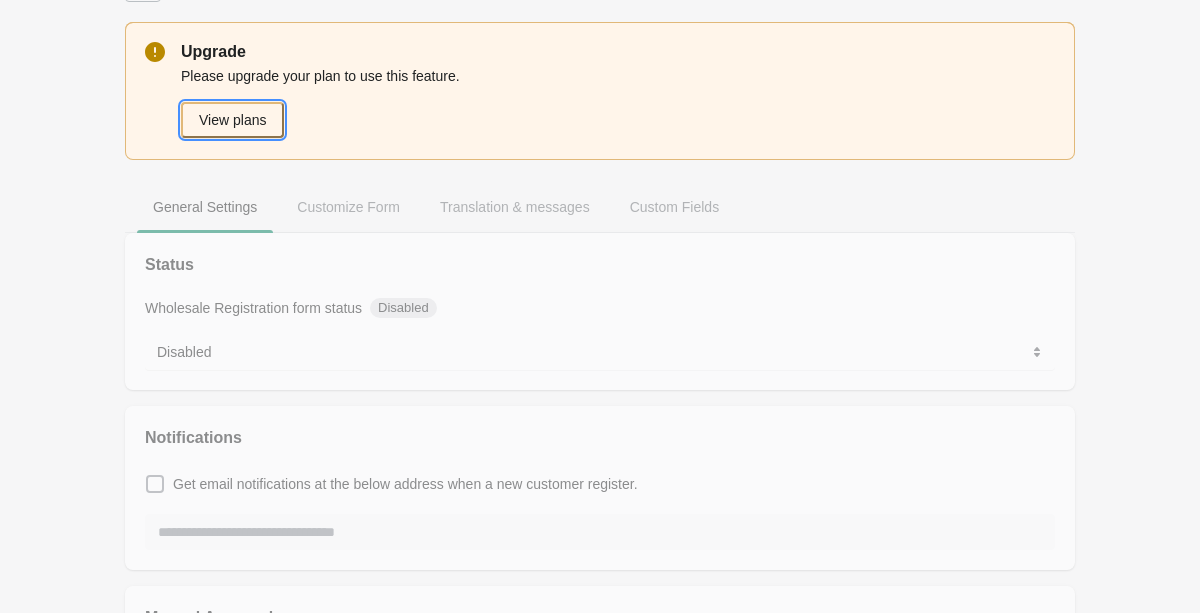 click on "View plans" at bounding box center [232, 120] 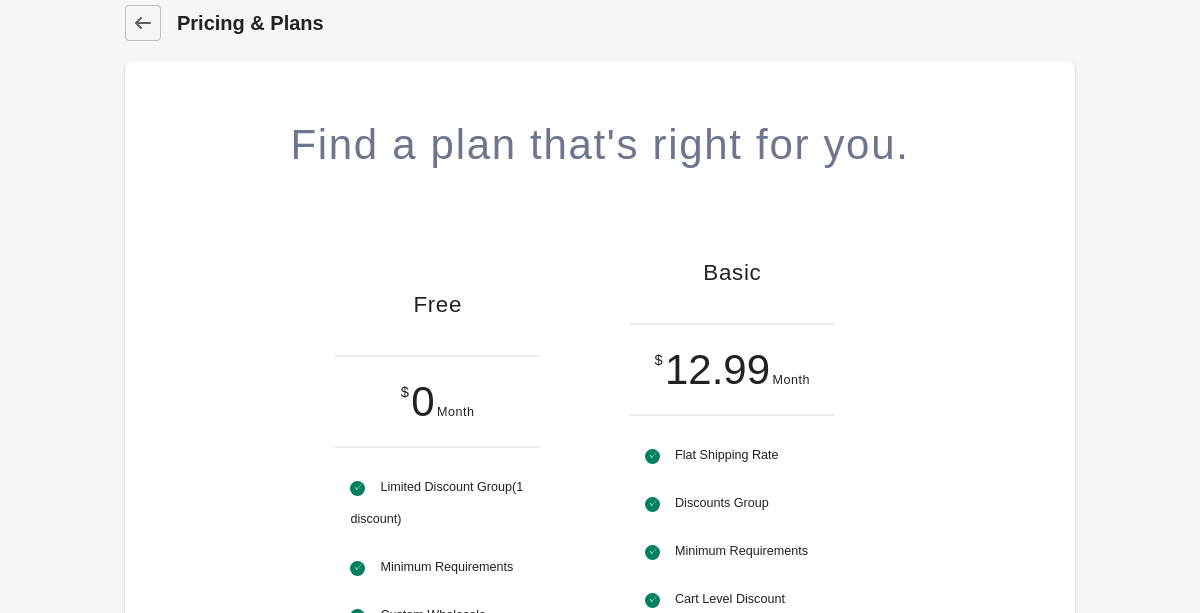 scroll, scrollTop: 0, scrollLeft: 0, axis: both 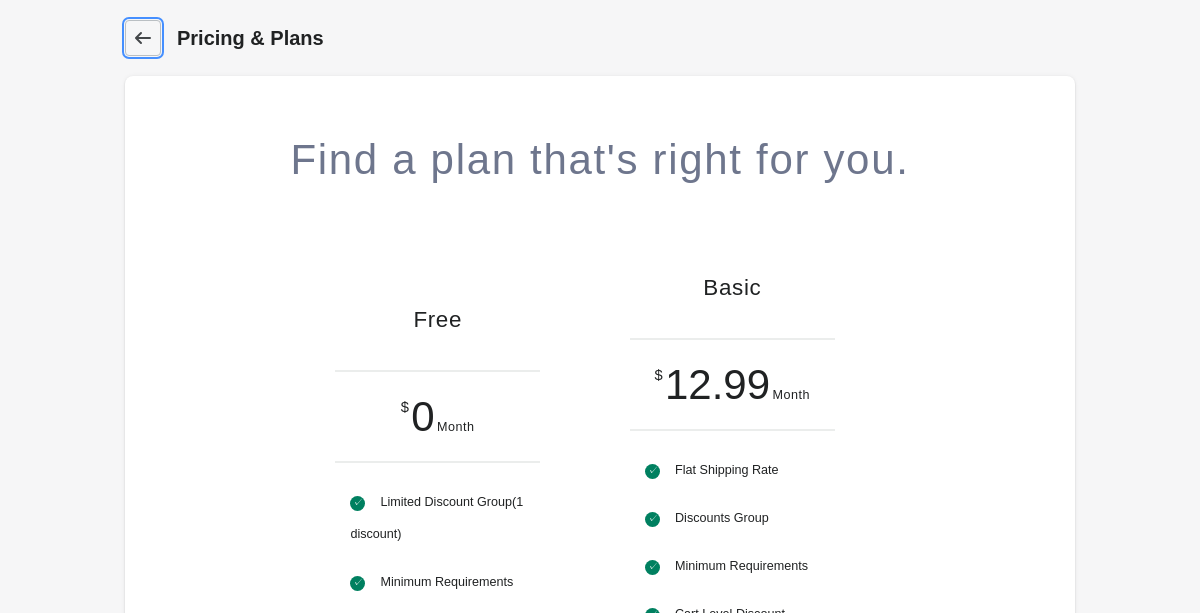click at bounding box center (143, 38) 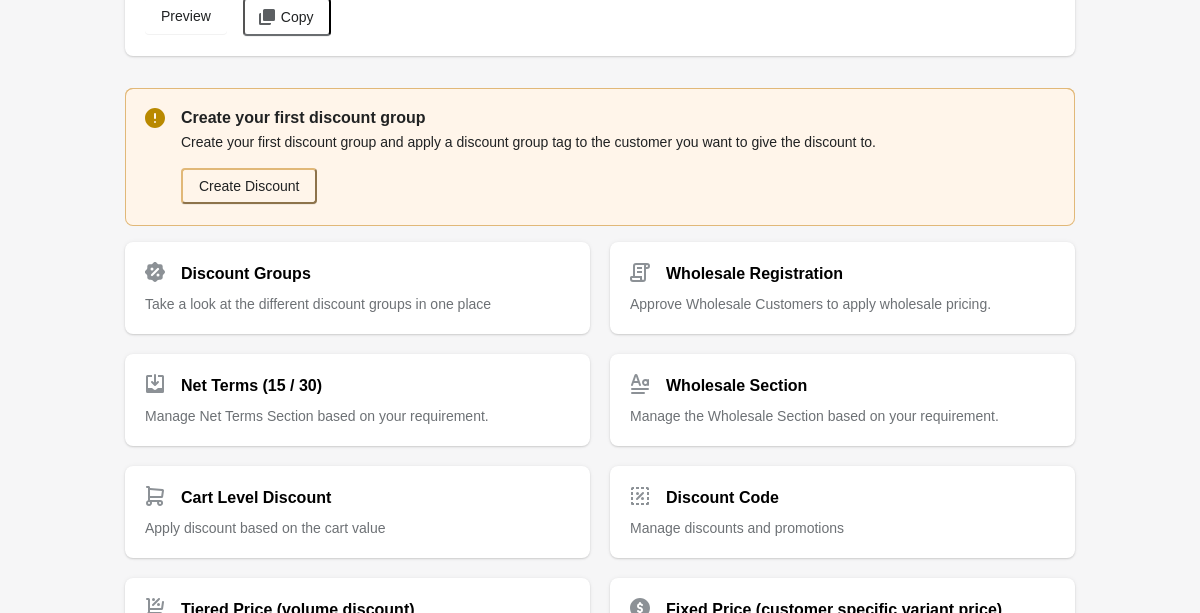 scroll, scrollTop: 0, scrollLeft: 0, axis: both 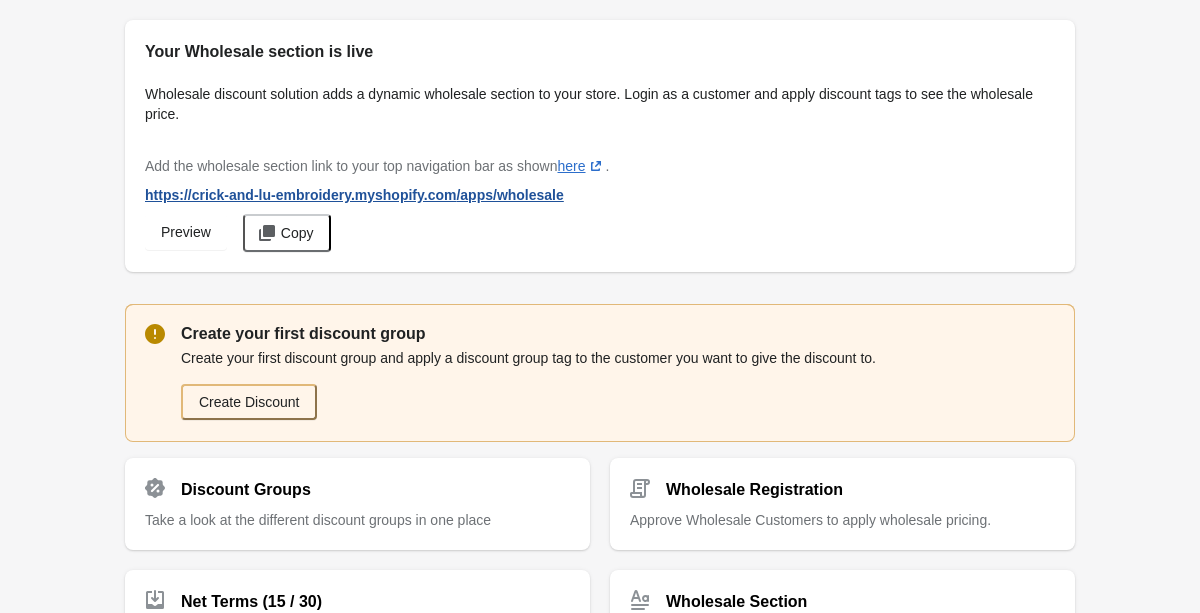 click on "https://crick-and-lu-embroidery.myshopify.com /apps/wholesale" at bounding box center [354, 195] 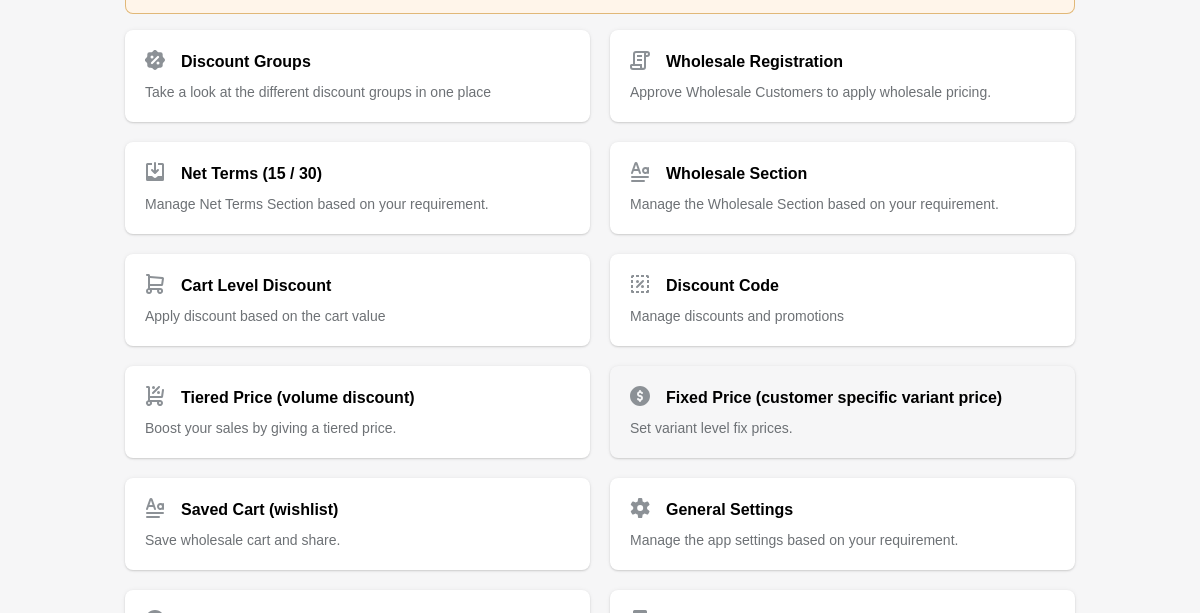 scroll, scrollTop: 517, scrollLeft: 0, axis: vertical 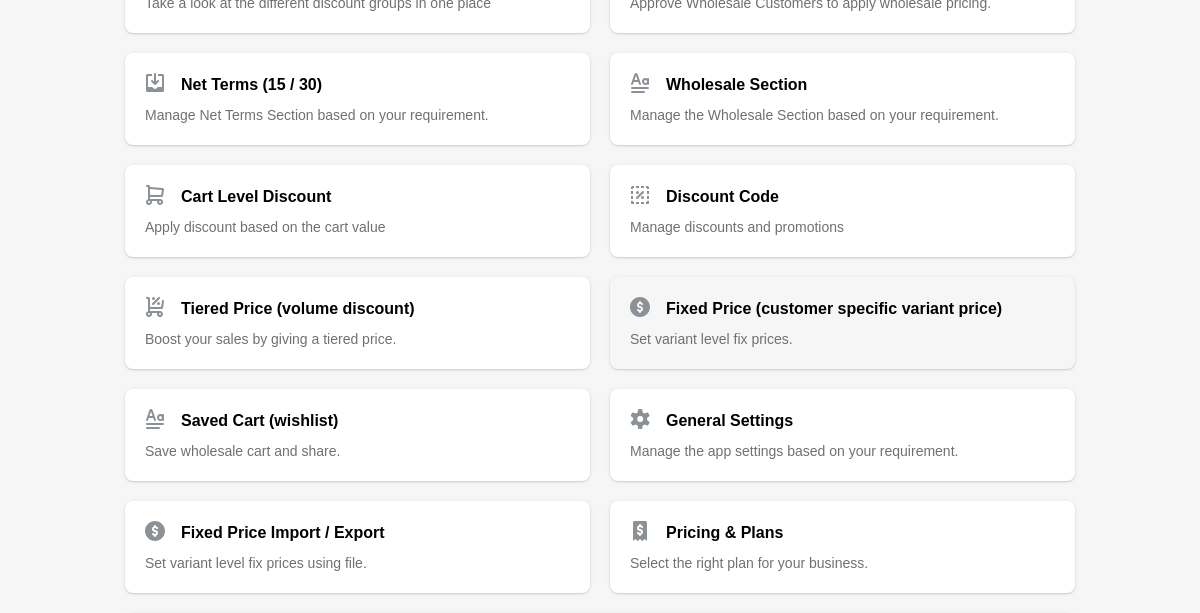 click on "Set variant level fix prices." at bounding box center [318, 3] 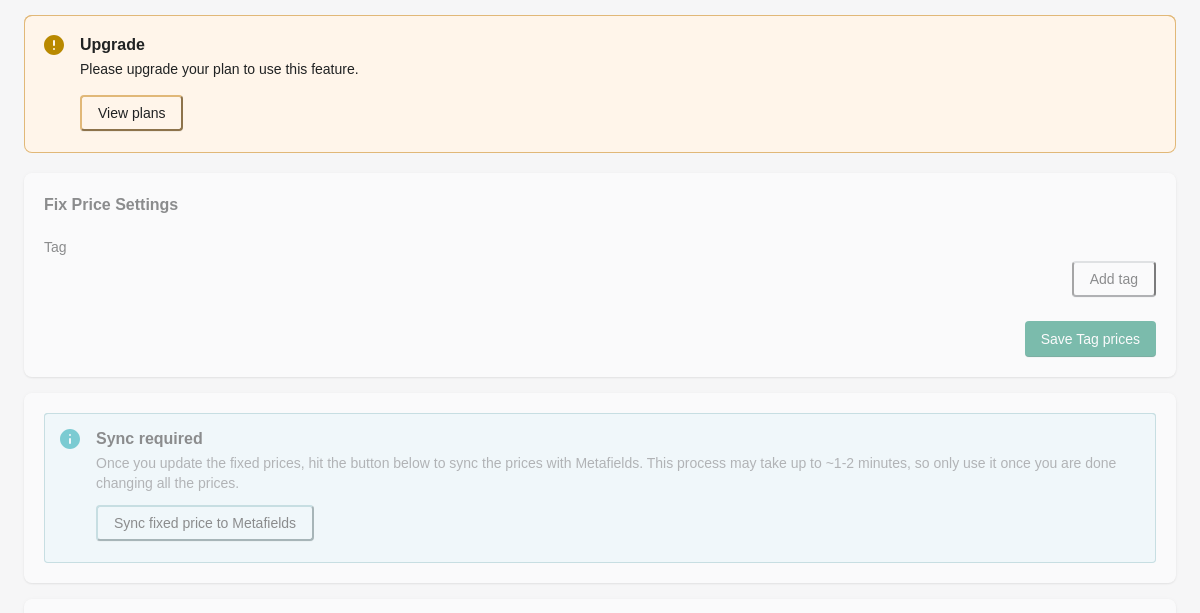 scroll, scrollTop: 0, scrollLeft: 0, axis: both 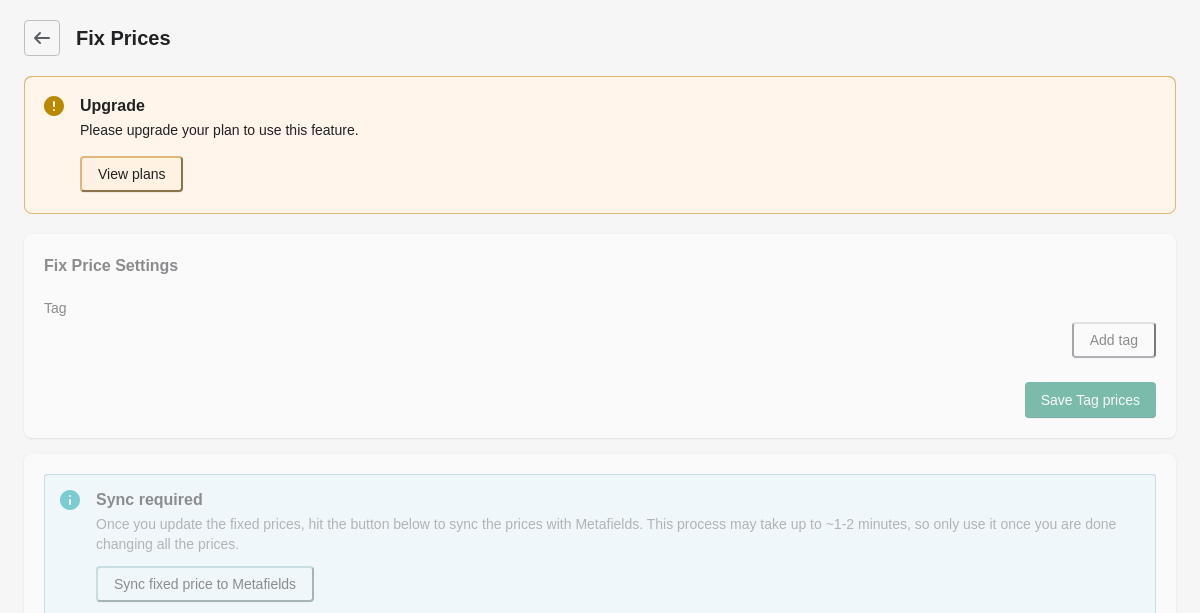 click on "View plans" at bounding box center [131, 174] 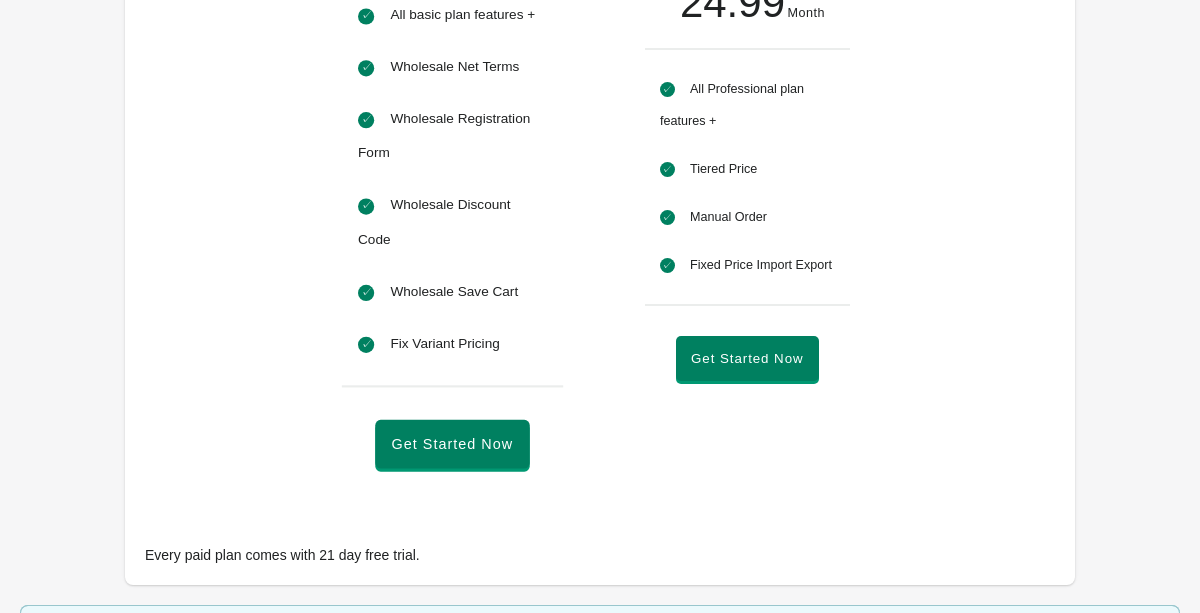 scroll, scrollTop: 1162, scrollLeft: 0, axis: vertical 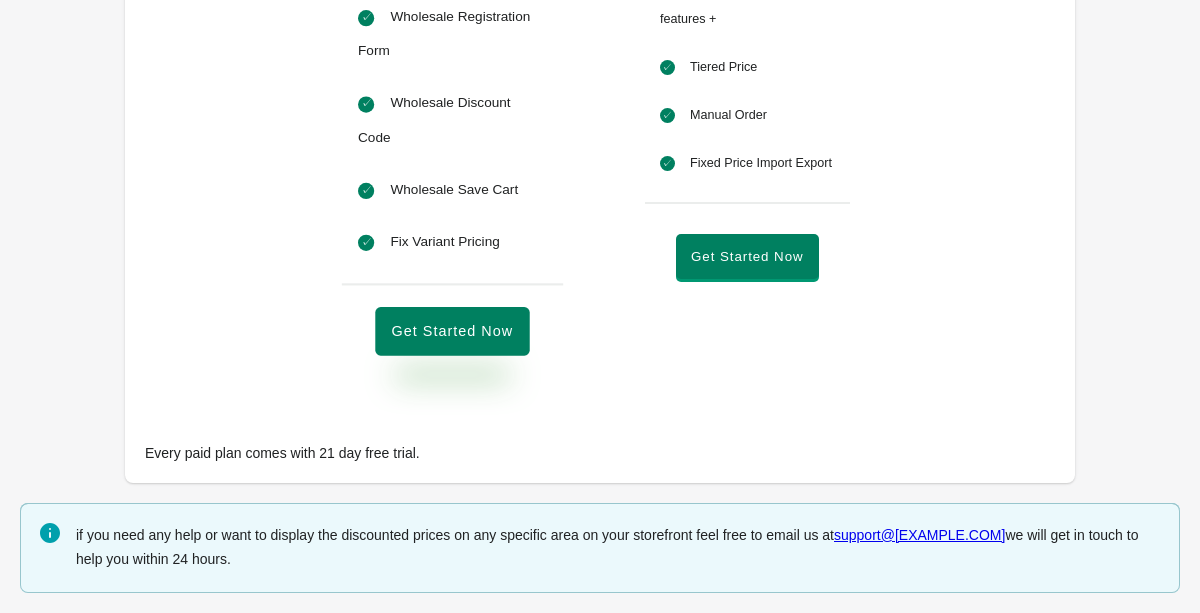 click on "Get Started Now" at bounding box center [453, 332] 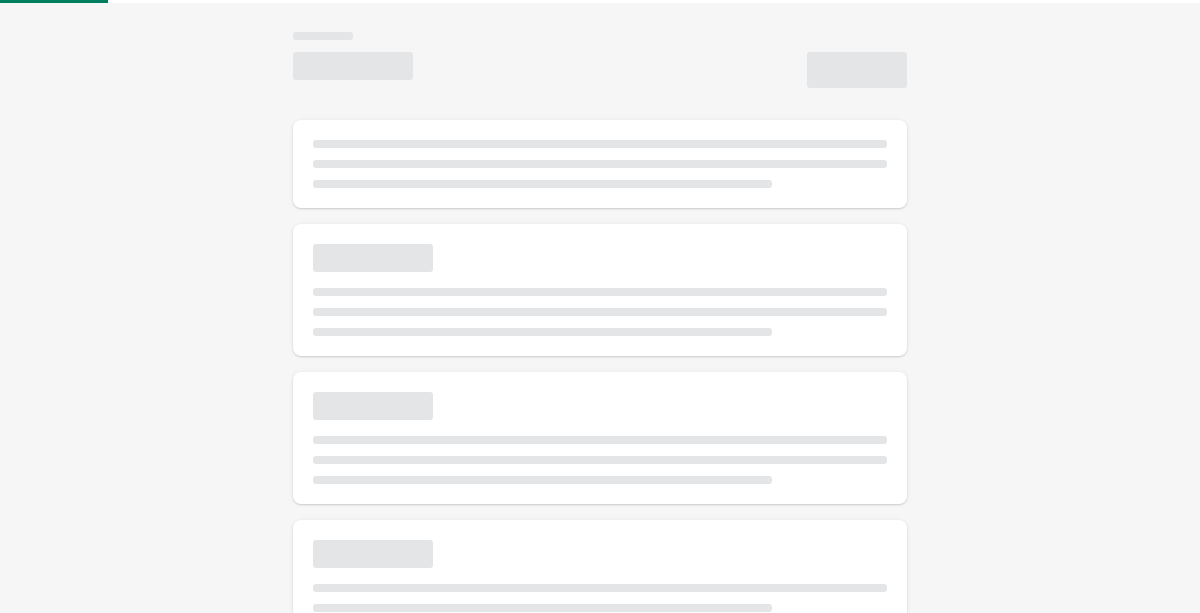 scroll, scrollTop: 0, scrollLeft: 0, axis: both 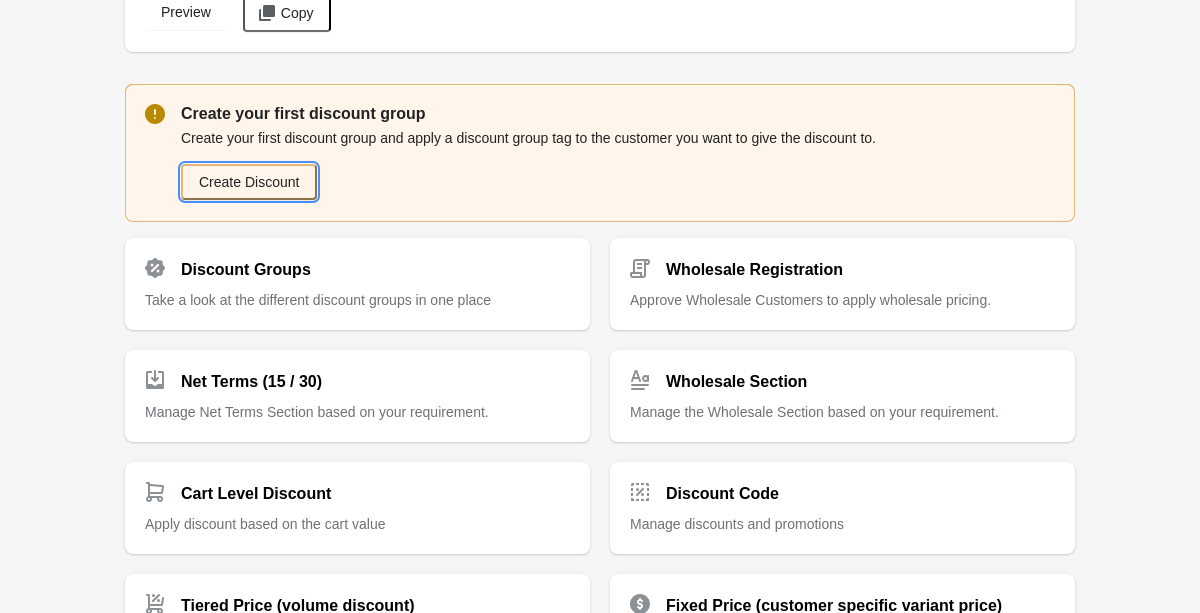 click on "Create Discount" at bounding box center [249, 182] 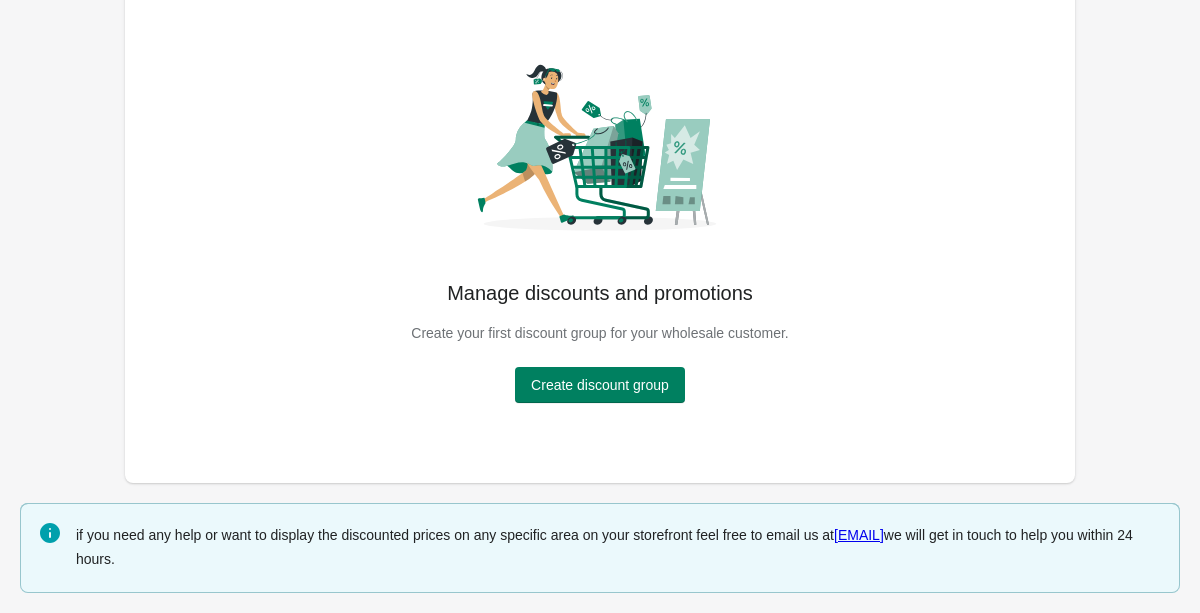 scroll, scrollTop: 0, scrollLeft: 0, axis: both 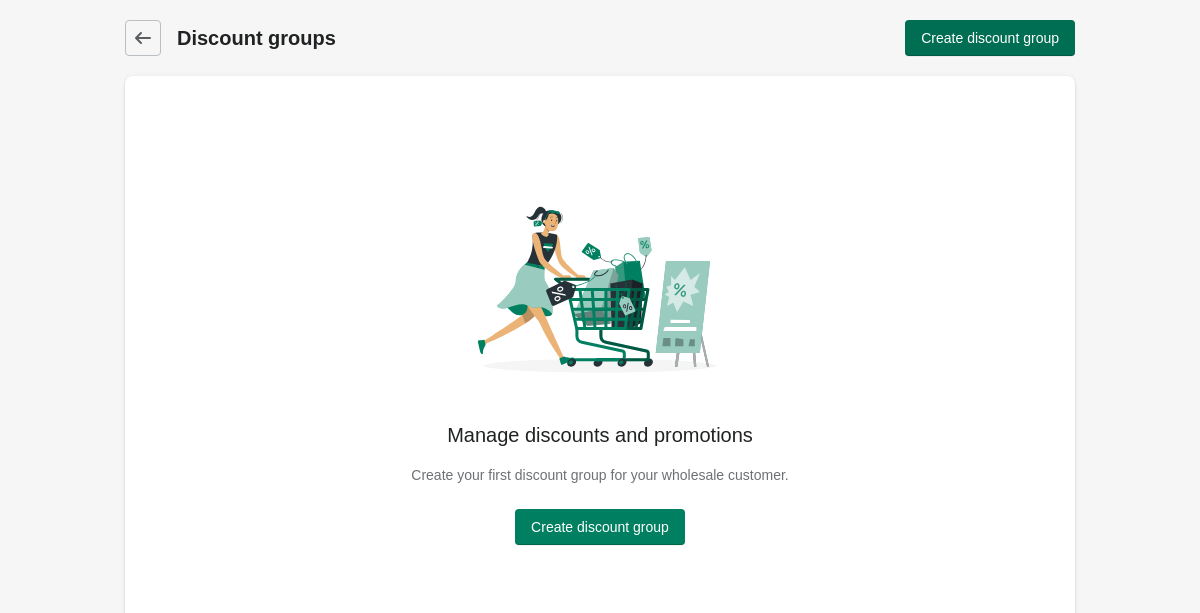 click on "Create discount group" at bounding box center [990, 38] 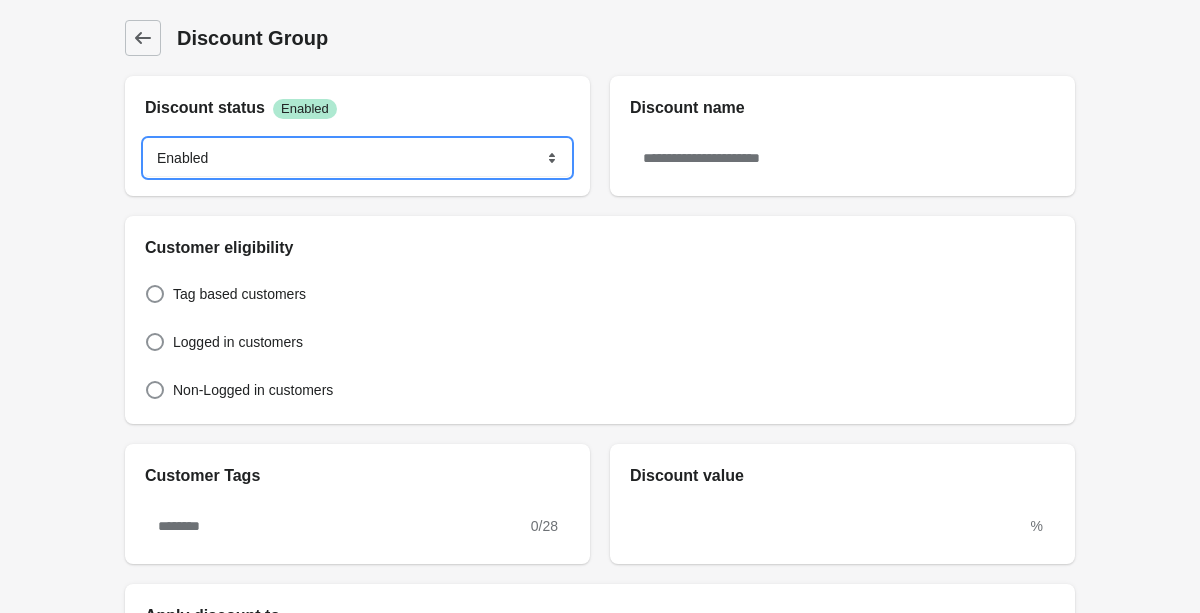 click on "******* ********" at bounding box center [357, 158] 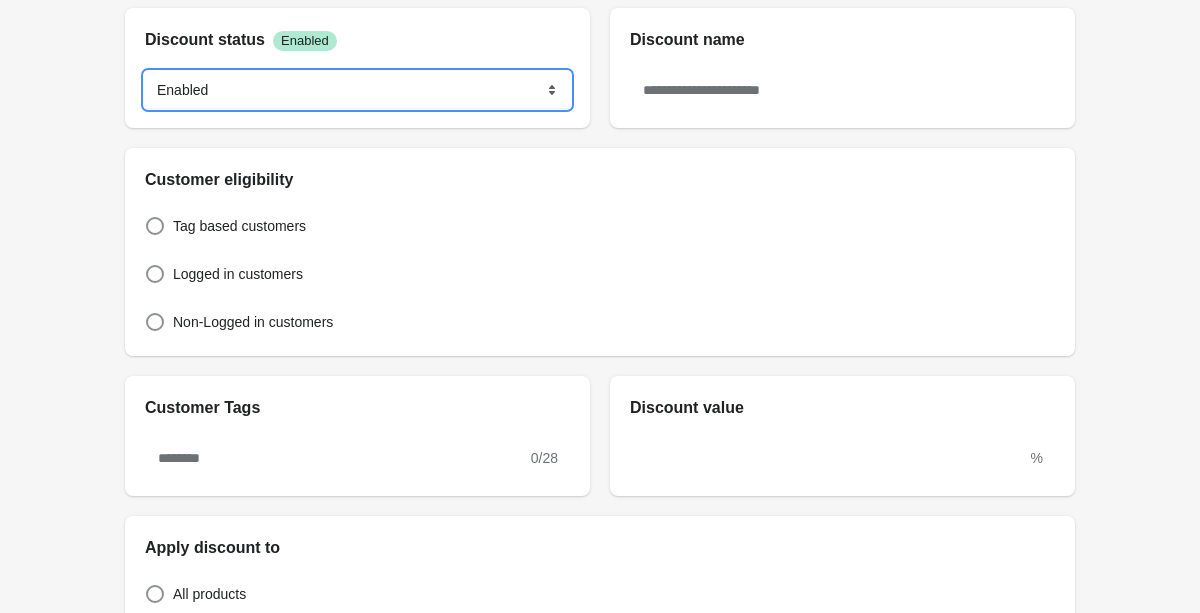 scroll, scrollTop: 0, scrollLeft: 0, axis: both 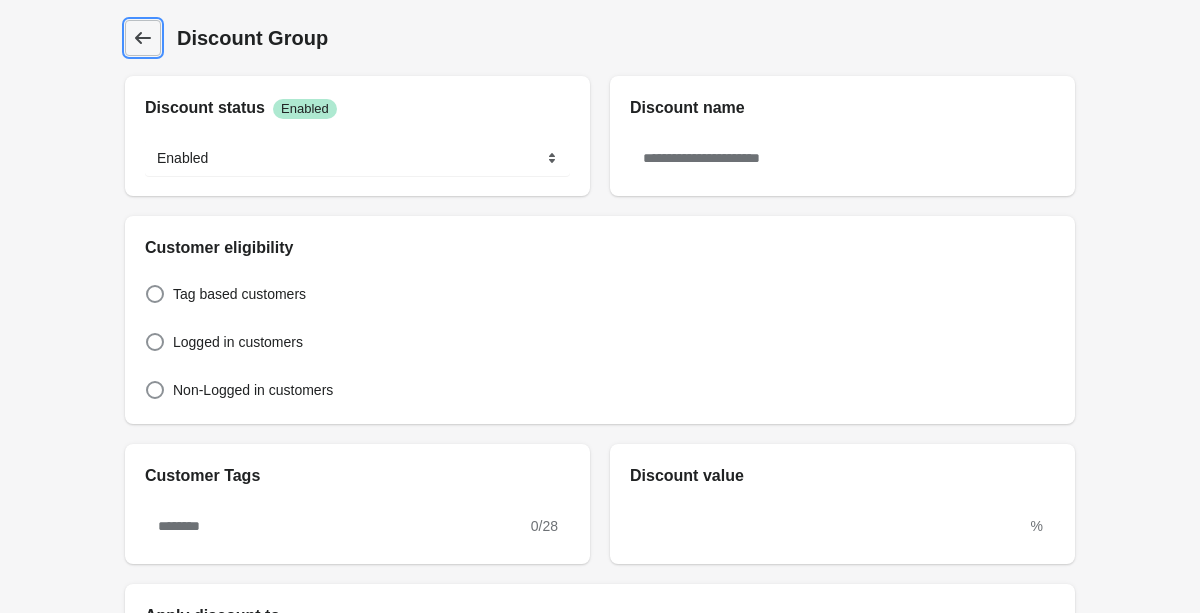 click on "Discount Group" at bounding box center (143, 38) 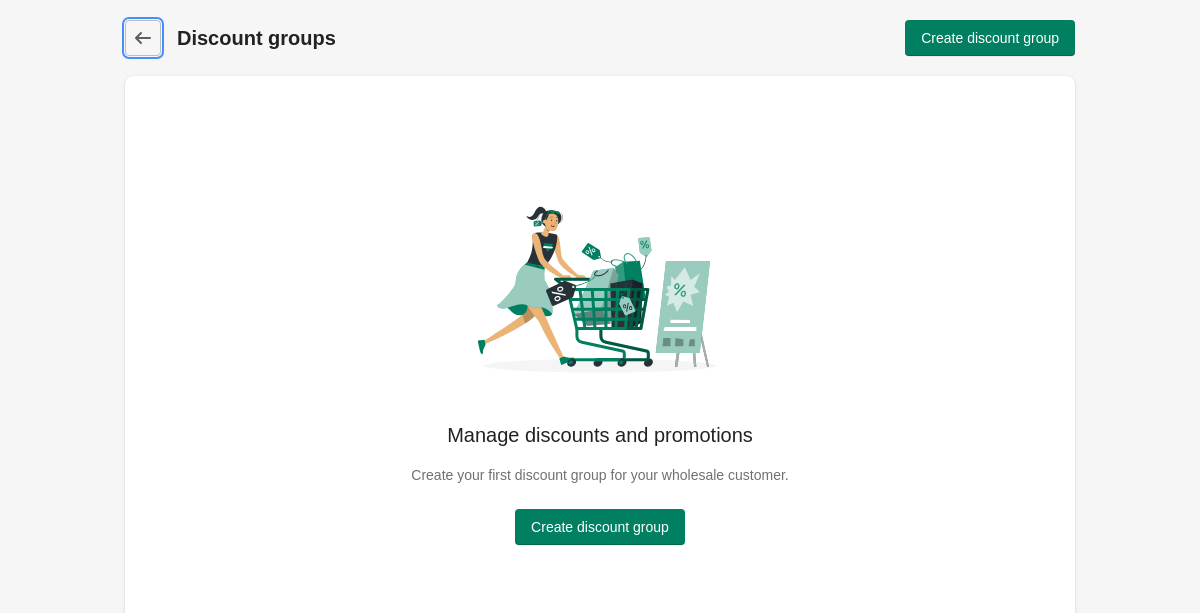 click on "Discount groups" at bounding box center [143, 38] 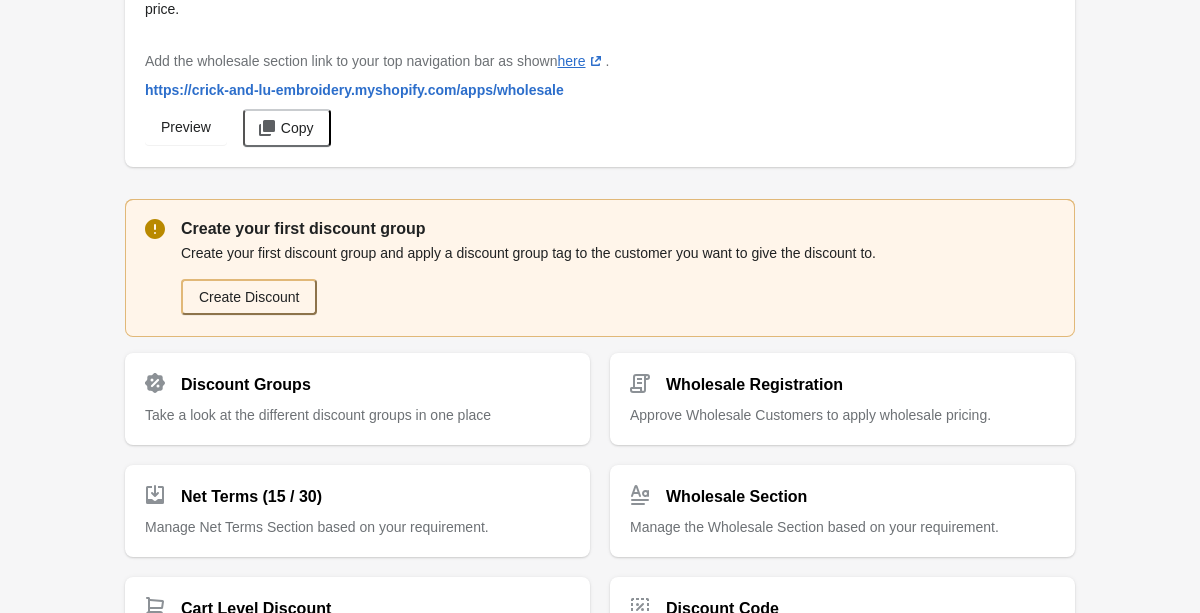 scroll, scrollTop: 126, scrollLeft: 0, axis: vertical 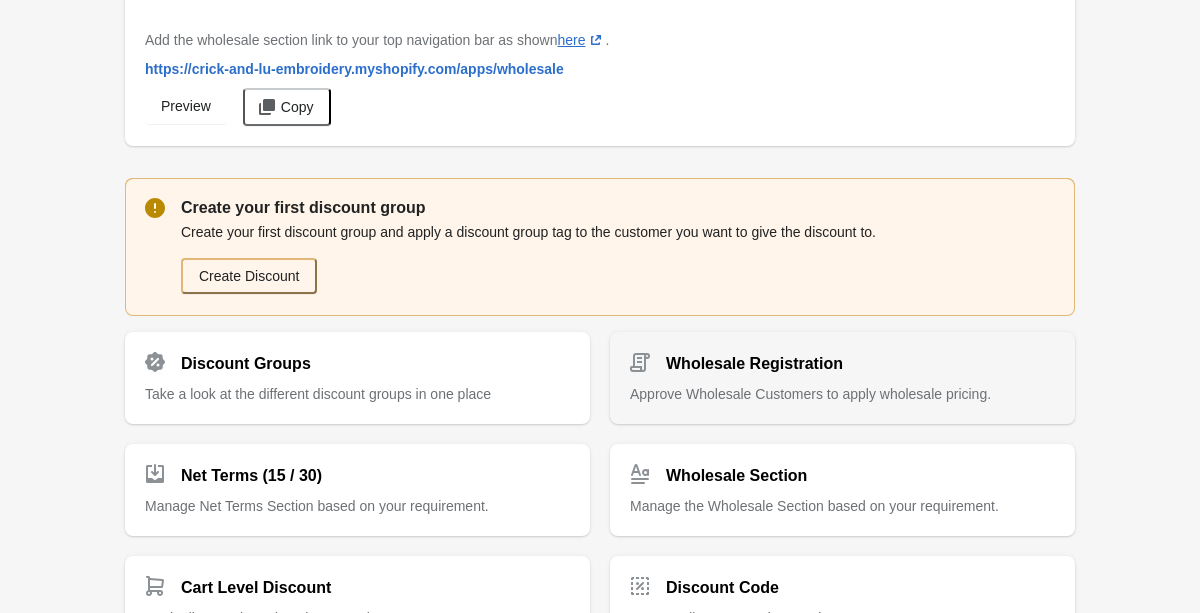 click on "Approve Wholesale Customers to apply wholesale pricing." at bounding box center [357, 394] 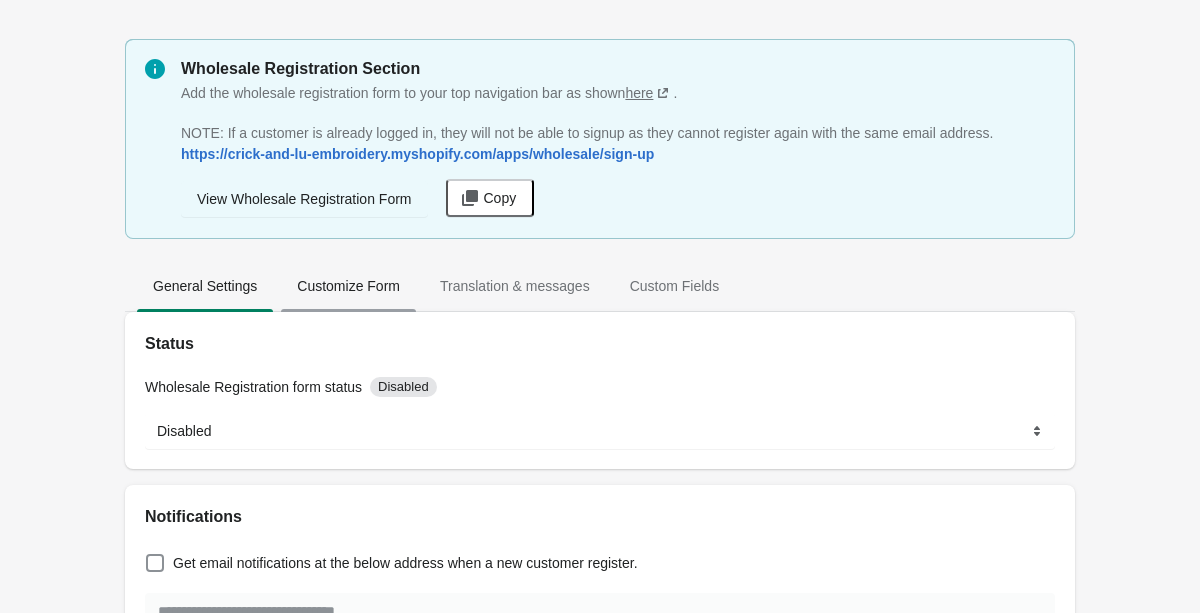 scroll, scrollTop: 47, scrollLeft: 0, axis: vertical 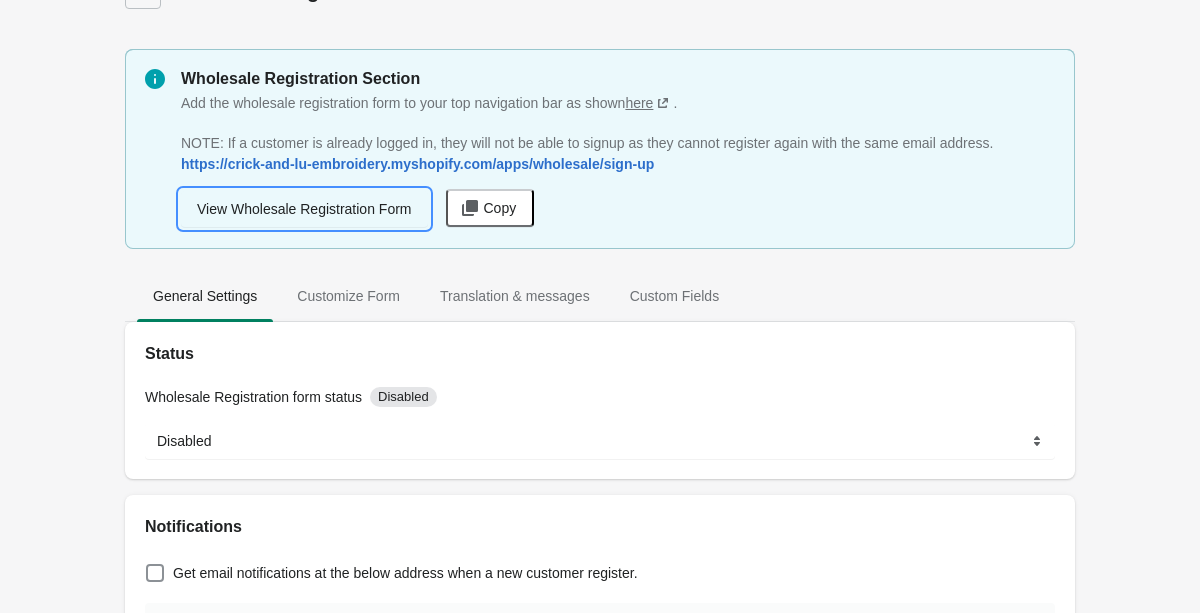 click on "View Wholesale Registration Form" at bounding box center [304, 209] 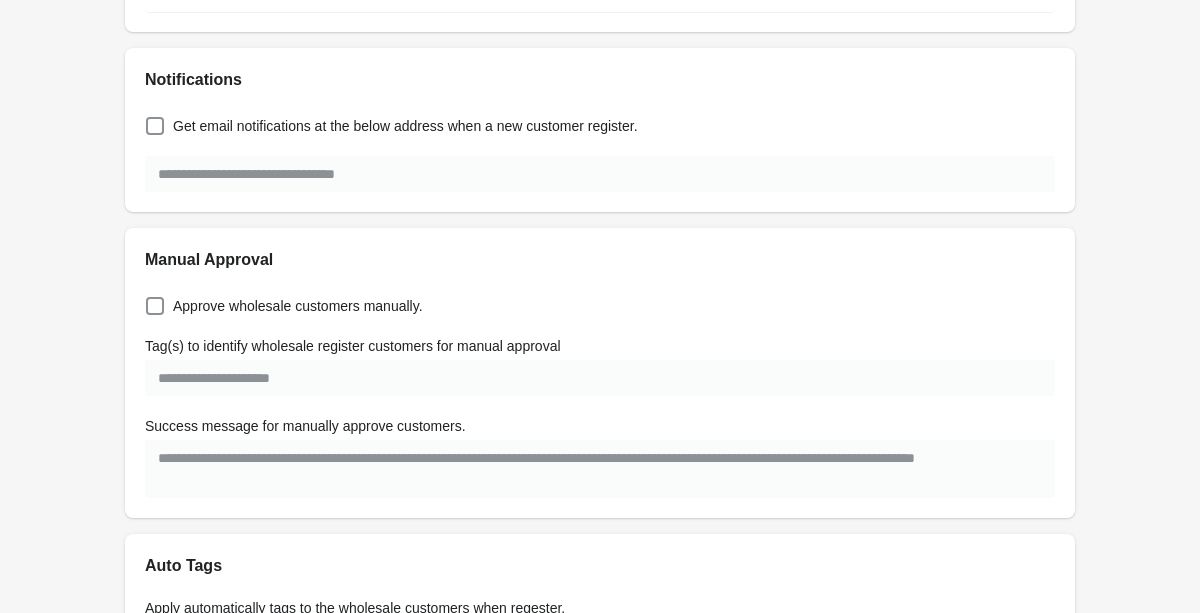 scroll, scrollTop: 517, scrollLeft: 0, axis: vertical 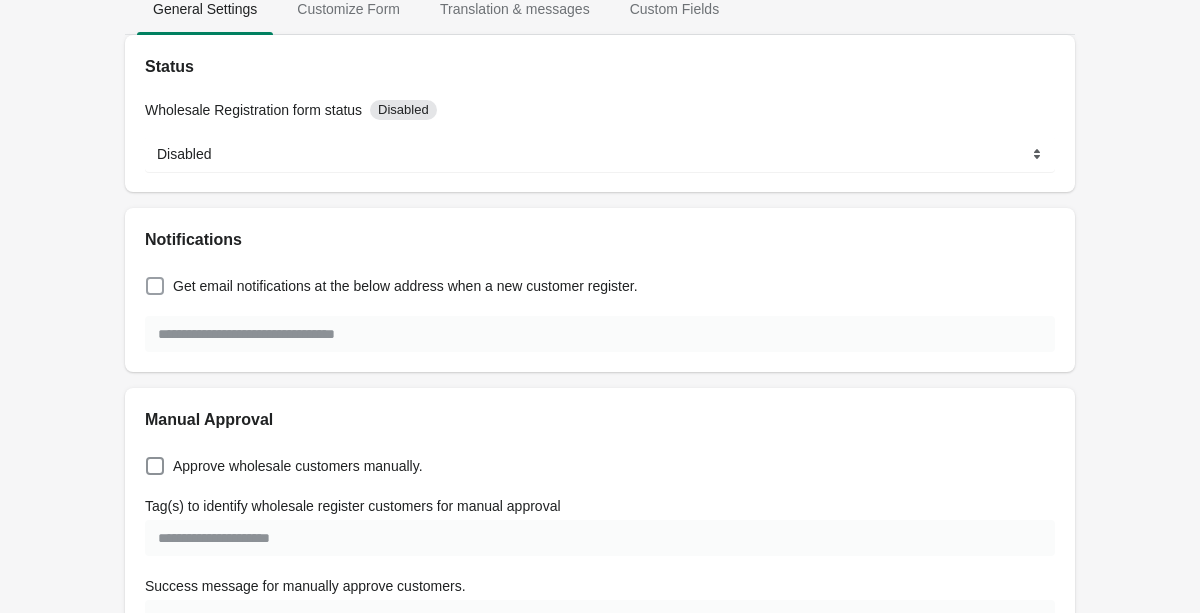 click at bounding box center [155, 286] 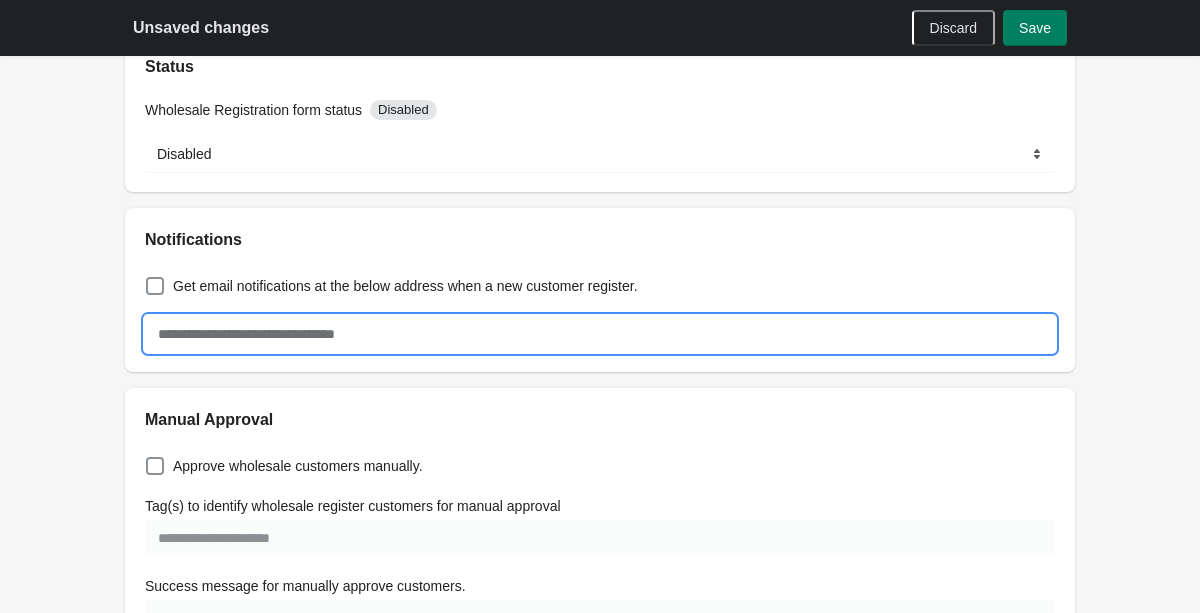 click at bounding box center [600, 334] 